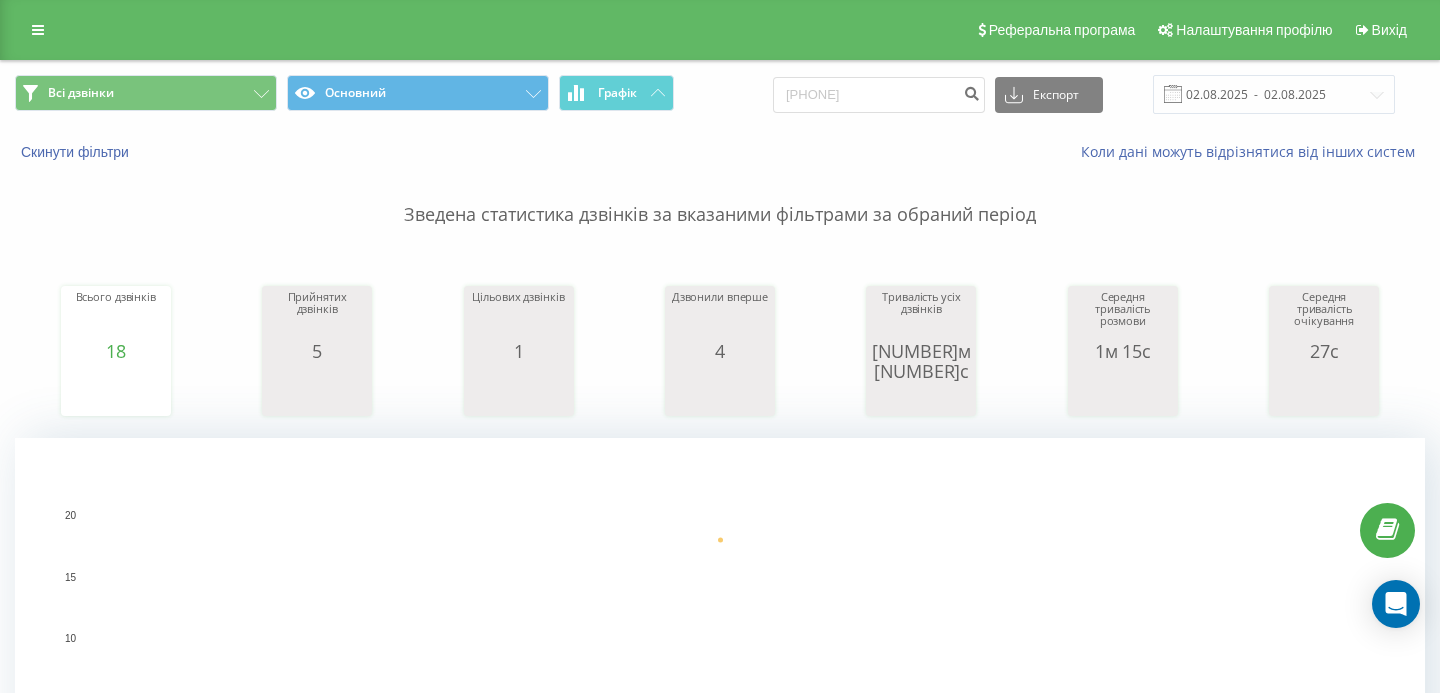scroll, scrollTop: 0, scrollLeft: 0, axis: both 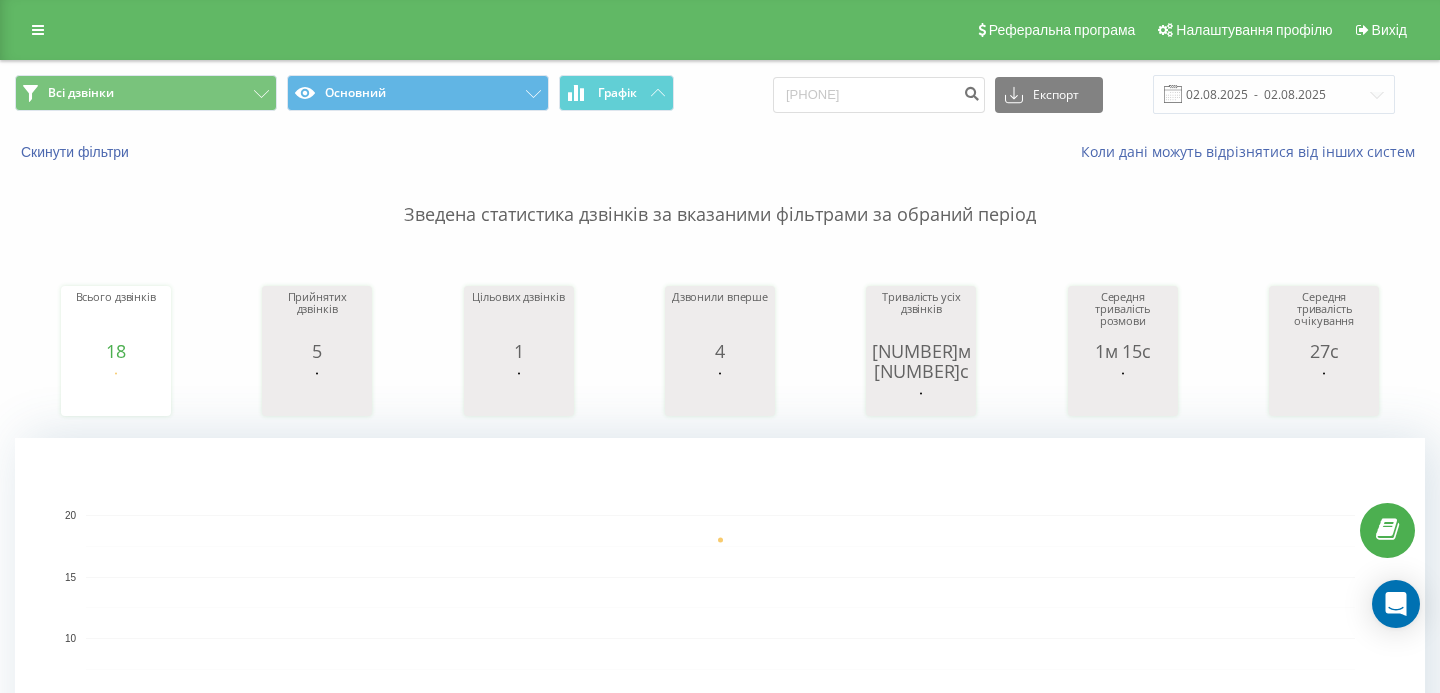 type on "[PHONE]" 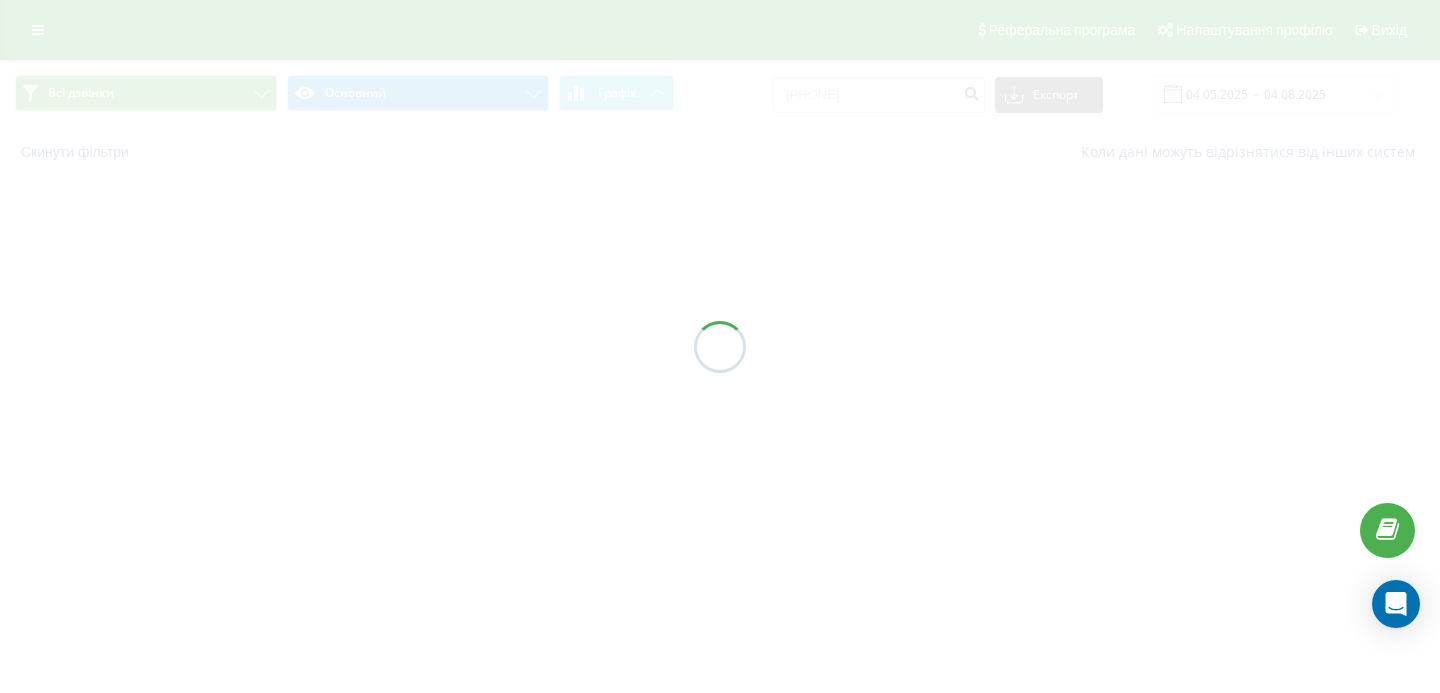 scroll, scrollTop: 0, scrollLeft: 0, axis: both 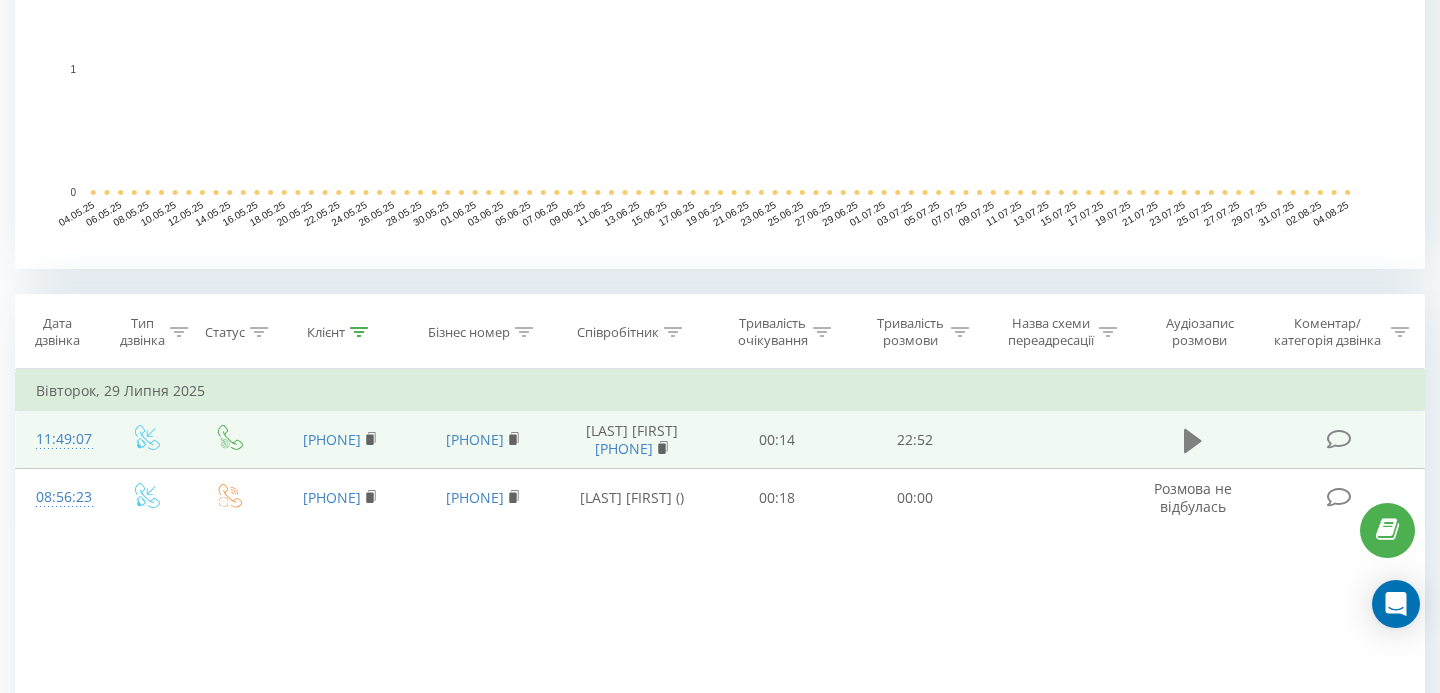click 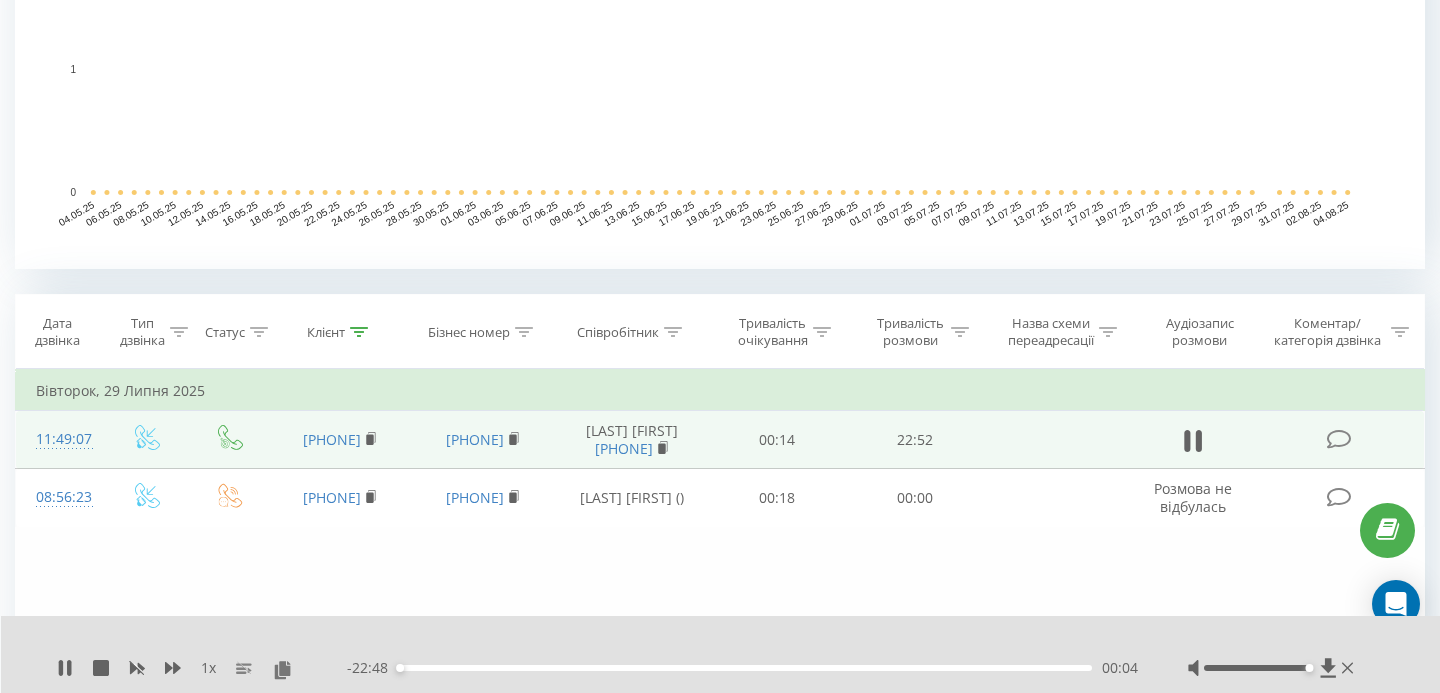 drag, startPoint x: 1271, startPoint y: 670, endPoint x: 1331, endPoint y: 685, distance: 61.846584 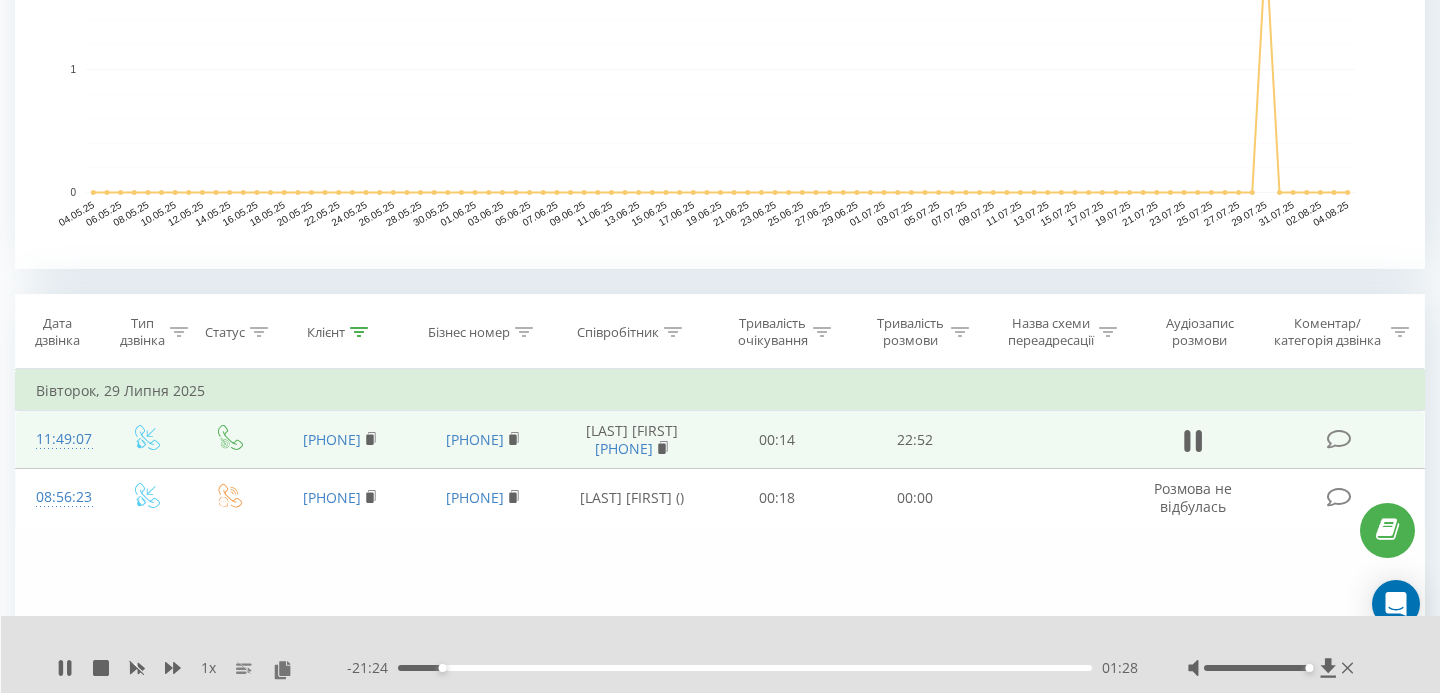 scroll, scrollTop: 0, scrollLeft: 0, axis: both 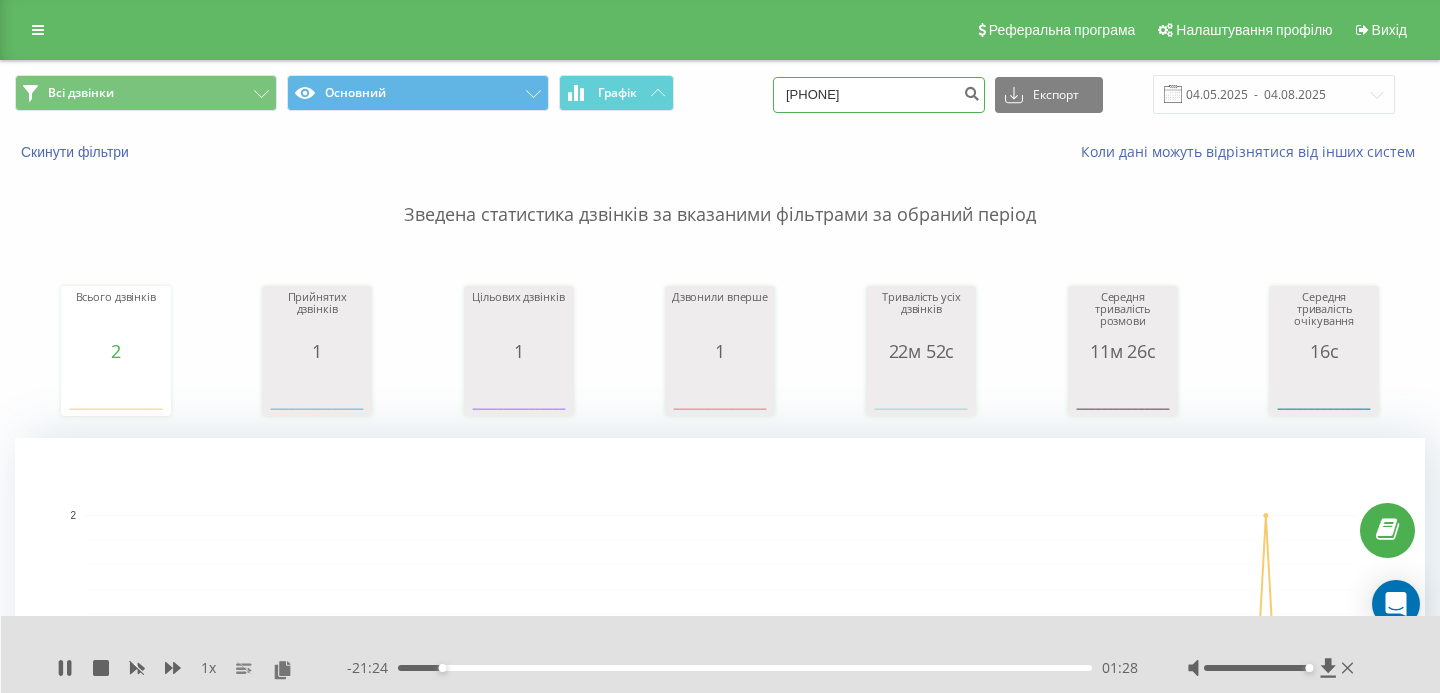 click on "[PHONE]" at bounding box center [879, 95] 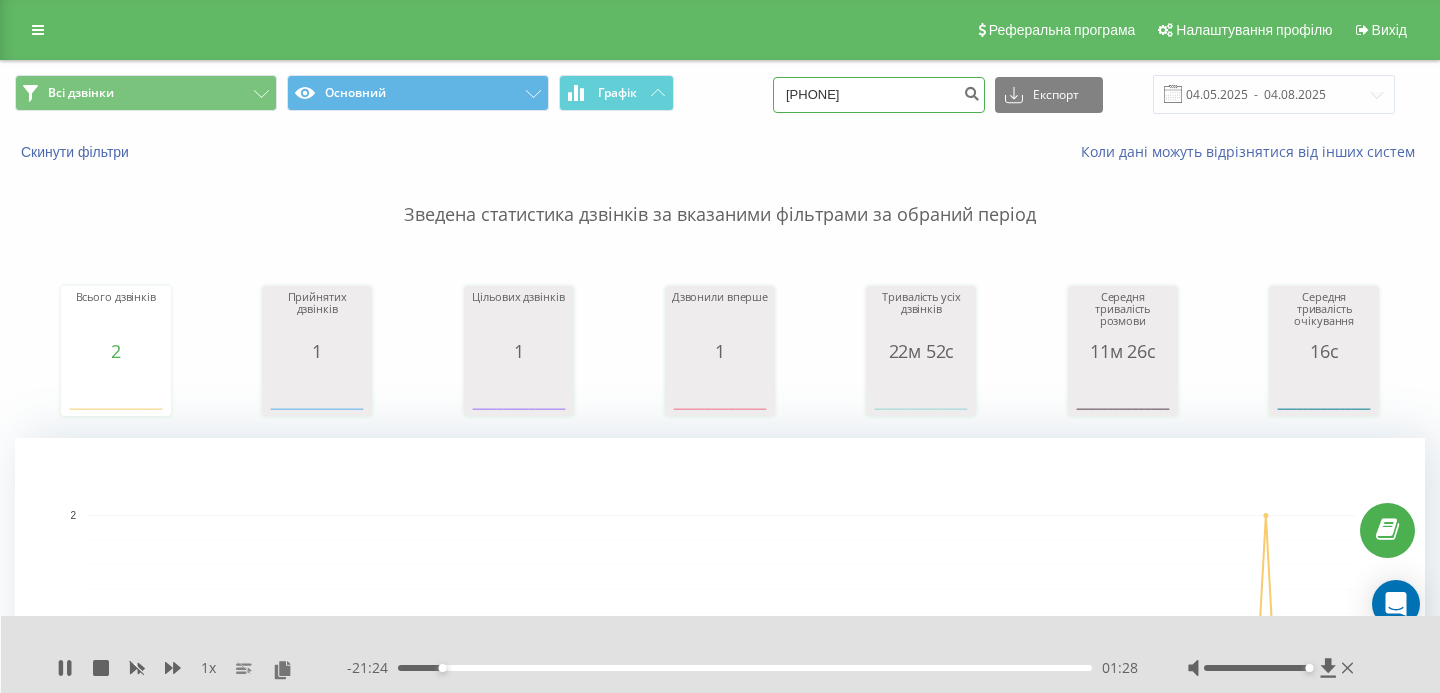 type on "0637086681" 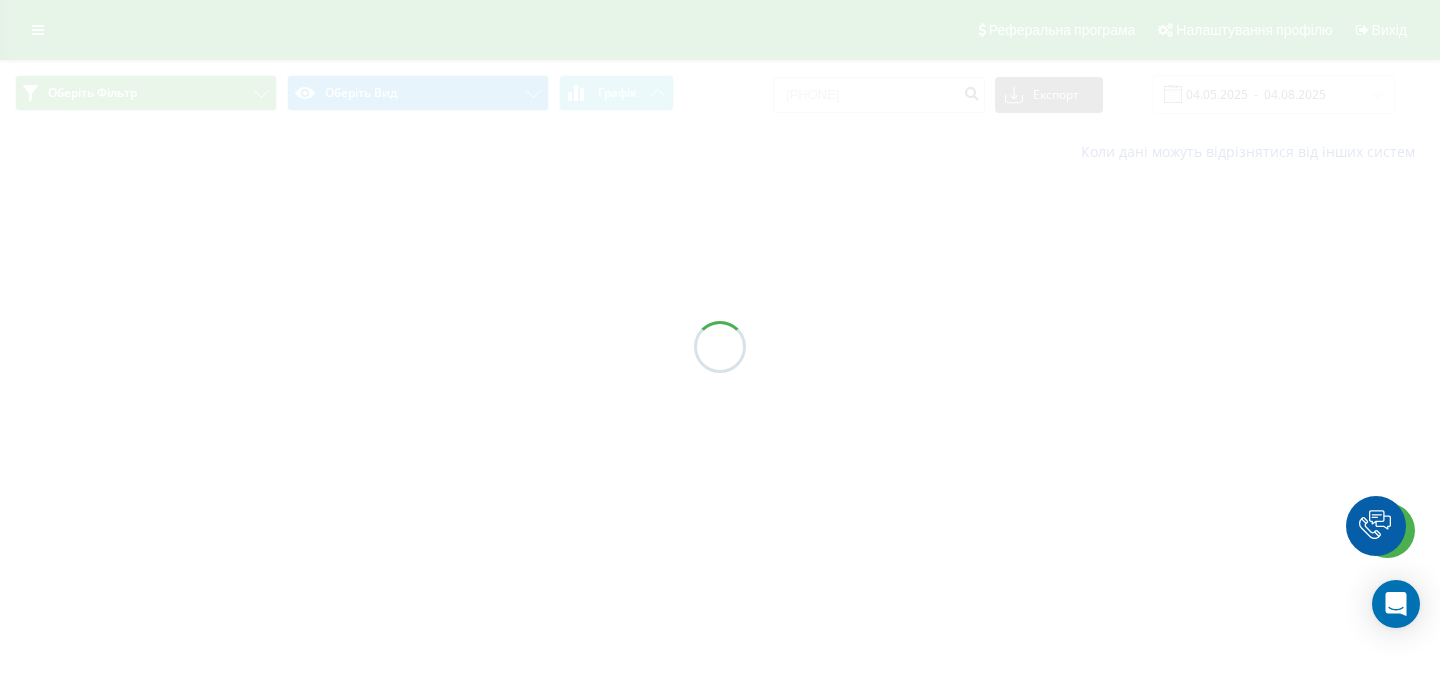 scroll, scrollTop: 0, scrollLeft: 0, axis: both 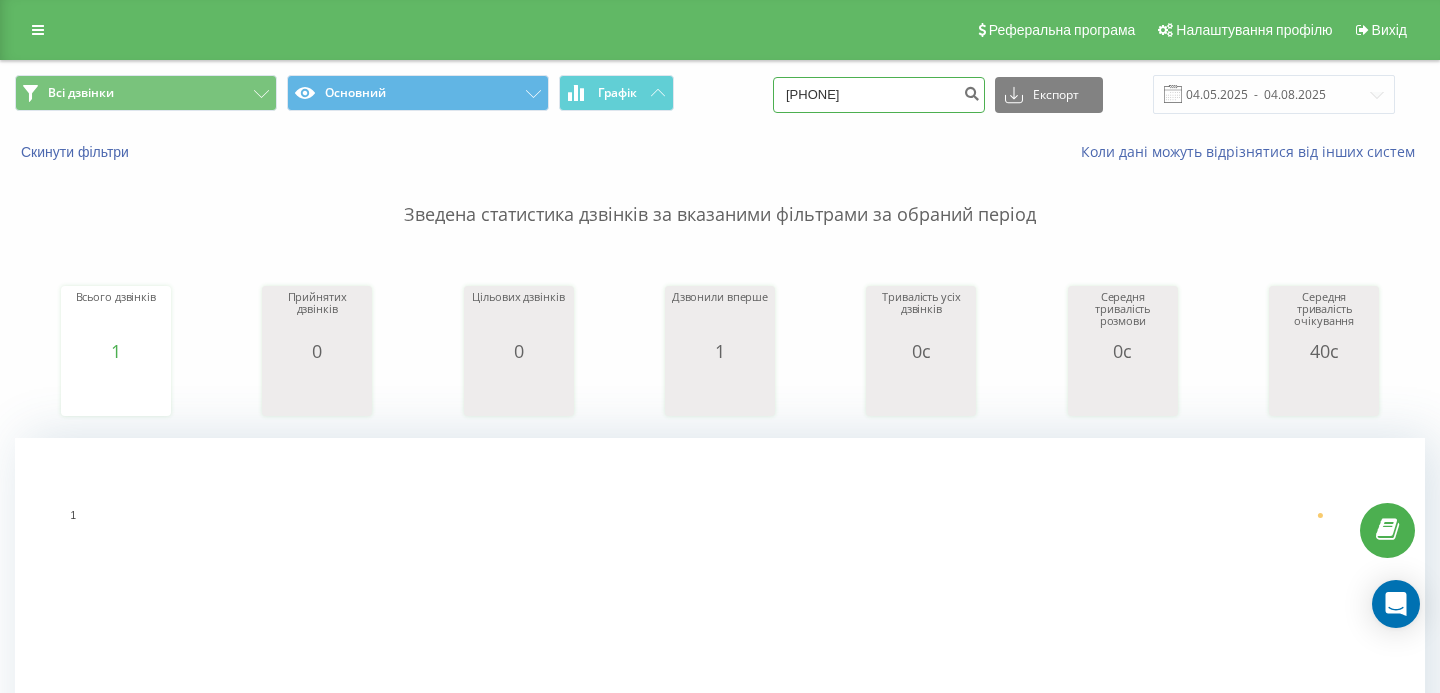 click on "0637086681" at bounding box center [879, 95] 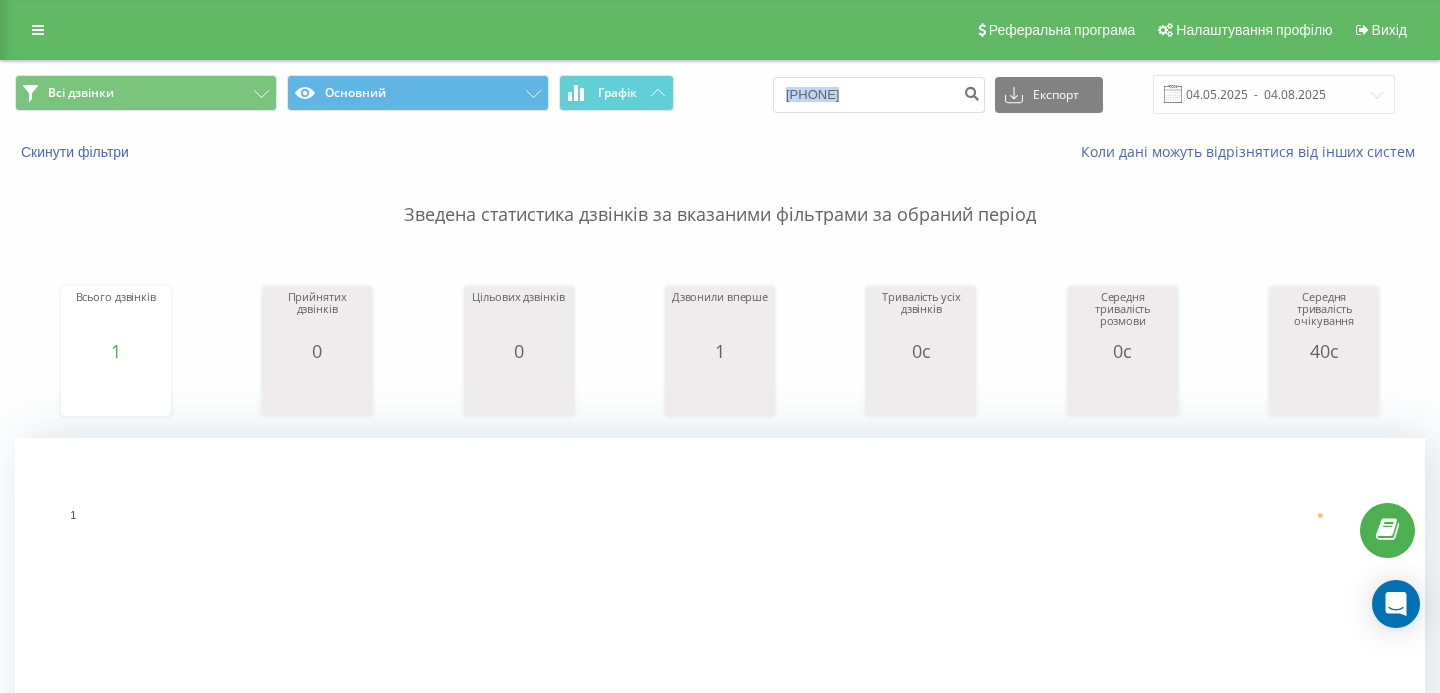 click on "0637086681 Експорт .csv .xls .xlsx 04.05.2025  -  04.08.2025" at bounding box center (1084, 94) 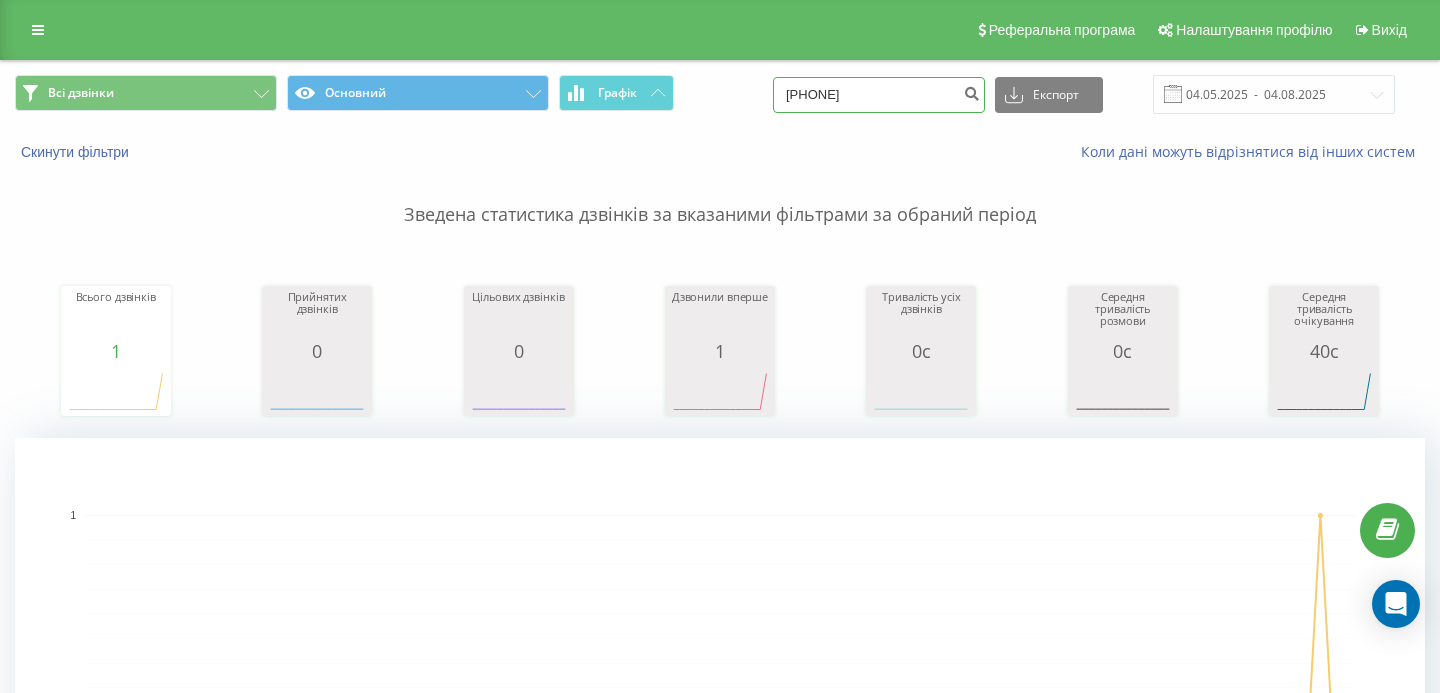 click on "0637086681" at bounding box center (879, 95) 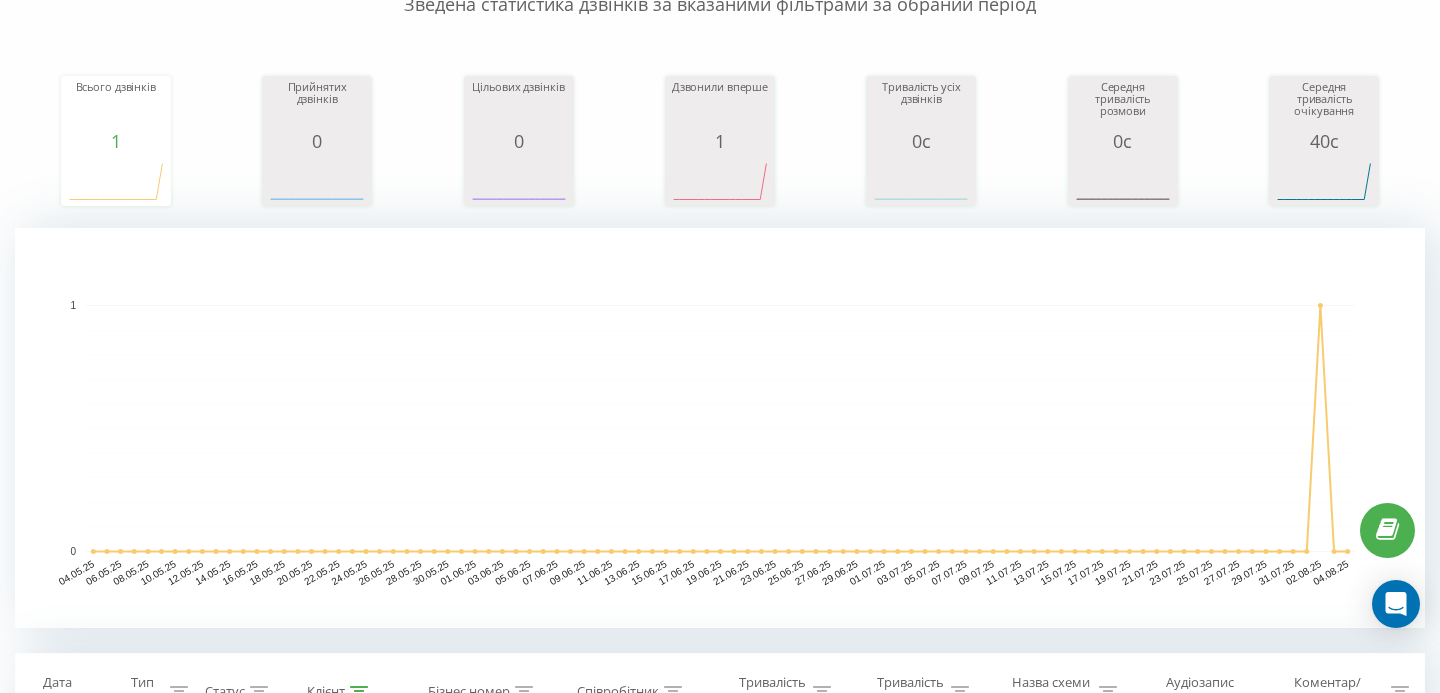 scroll, scrollTop: 237, scrollLeft: 0, axis: vertical 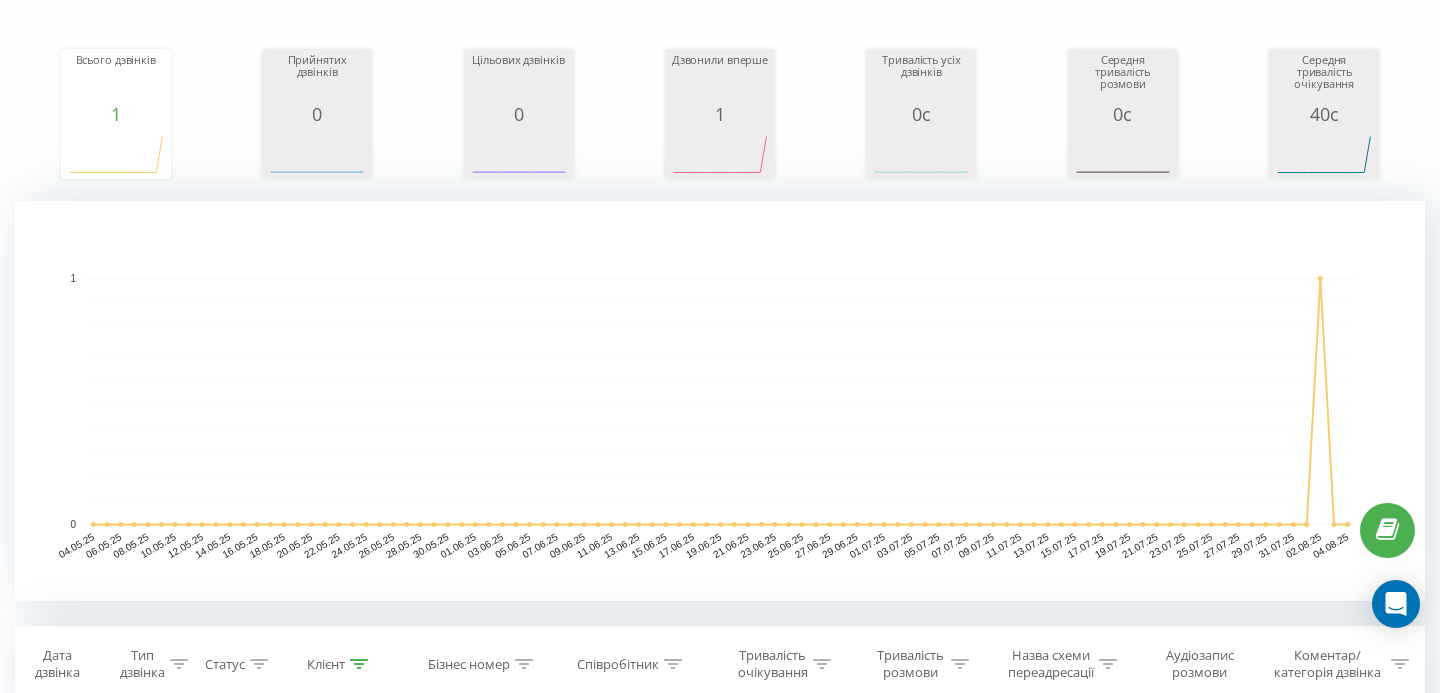 type on "0678118220" 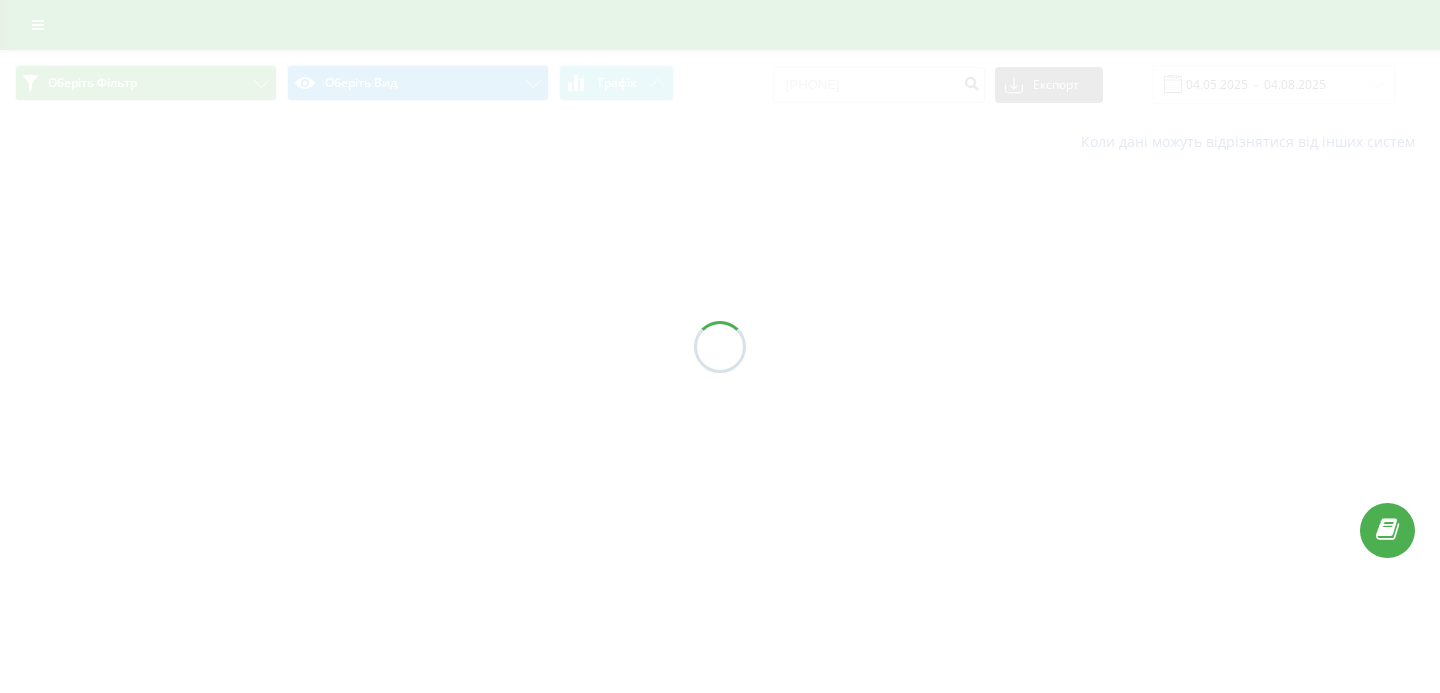scroll, scrollTop: 0, scrollLeft: 0, axis: both 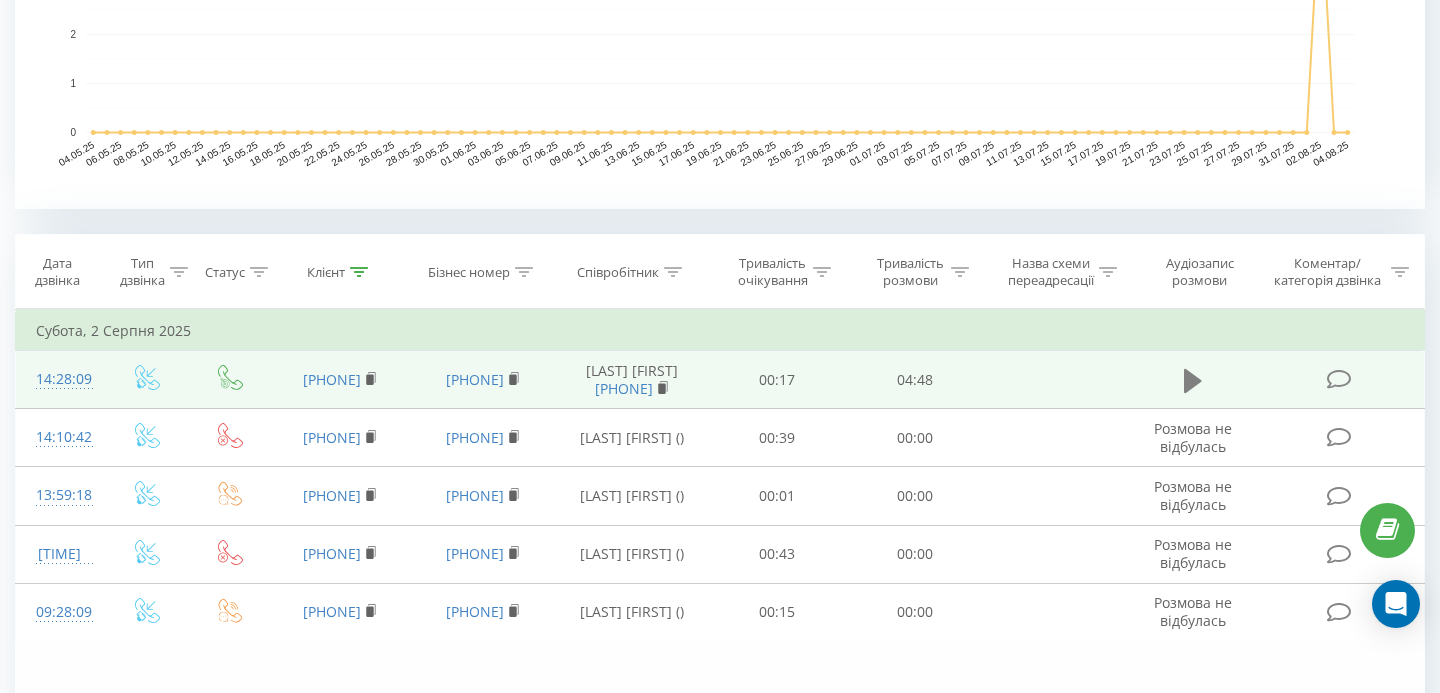 click 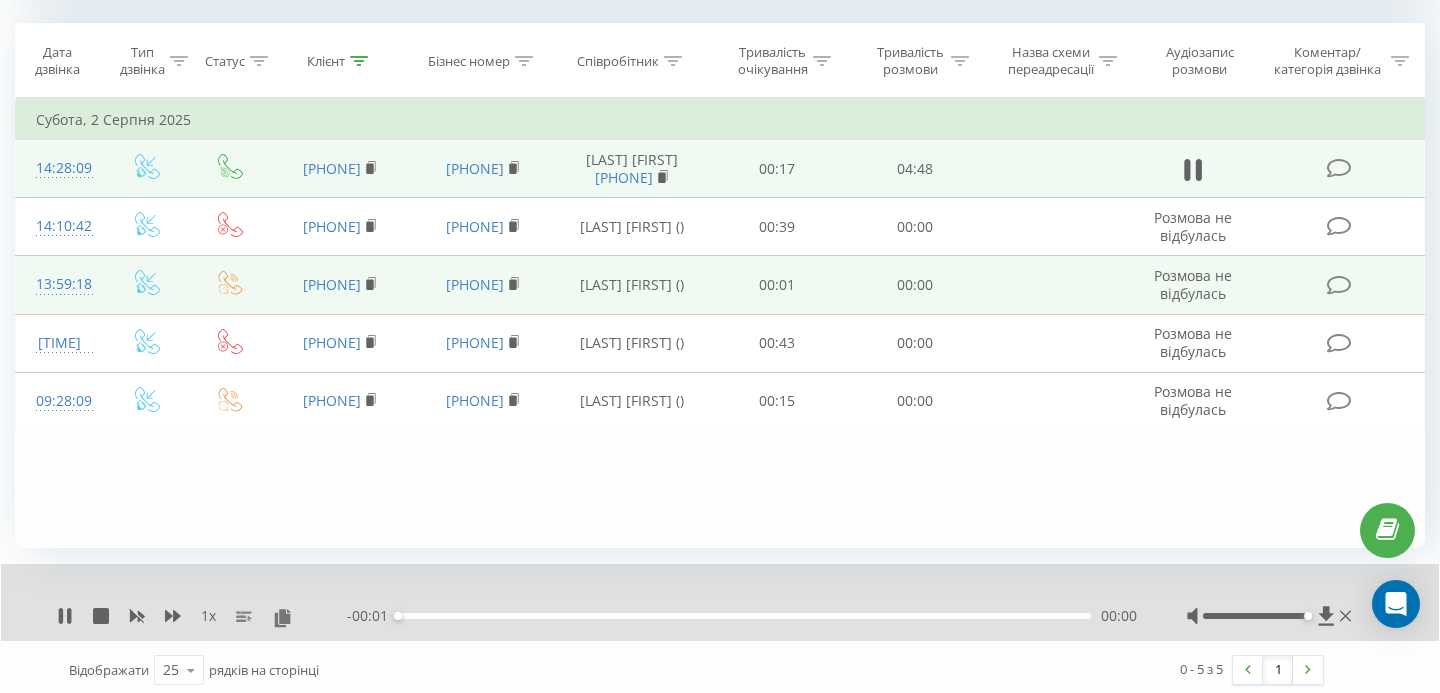 scroll, scrollTop: 847, scrollLeft: 0, axis: vertical 